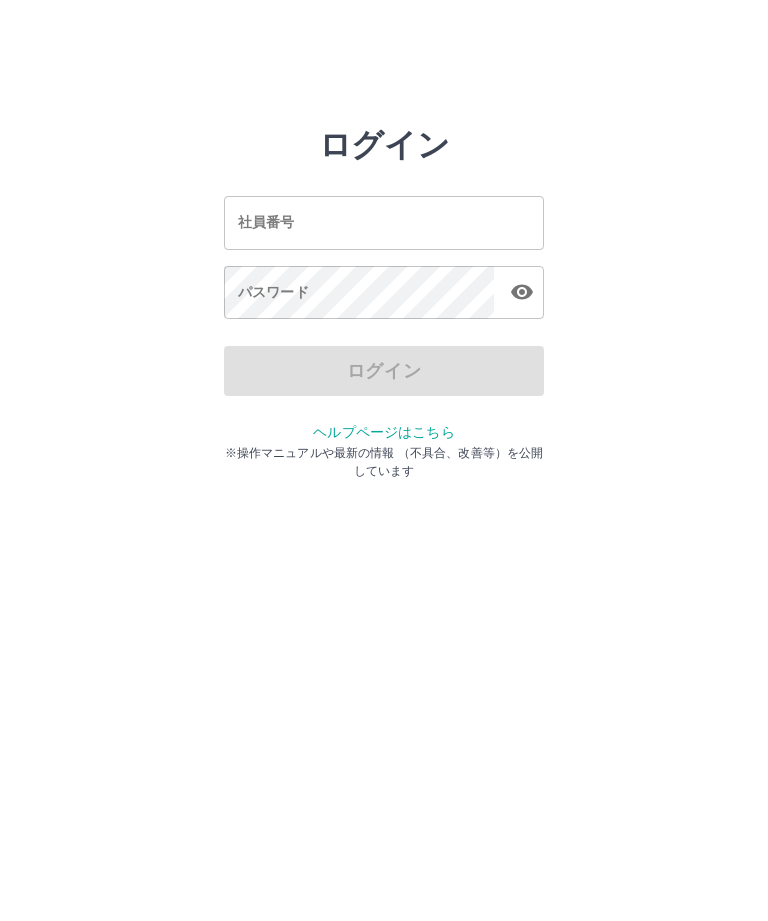 click on "社員番号" at bounding box center (384, 222) 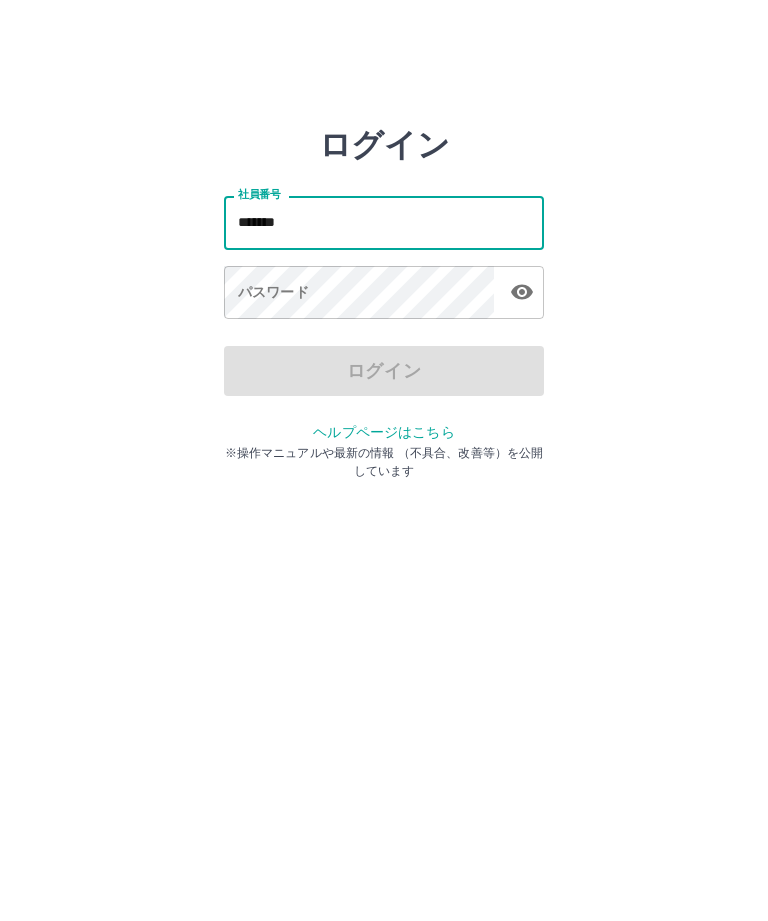 type on "*******" 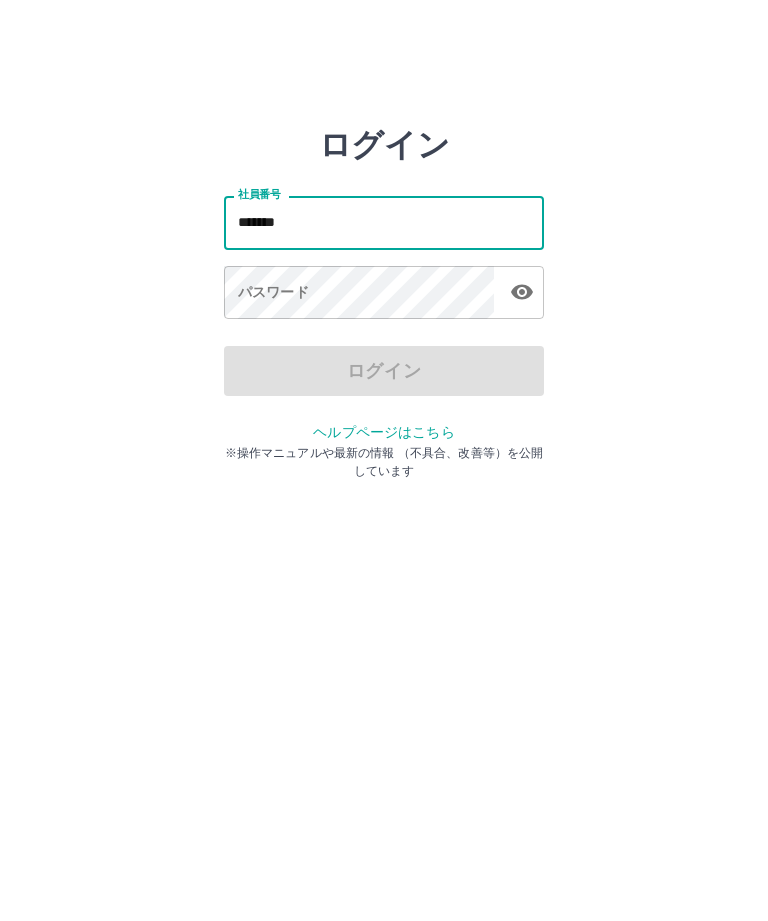 click on "社員番号 ******* 社員番号 パスワード パスワード" at bounding box center (384, 254) 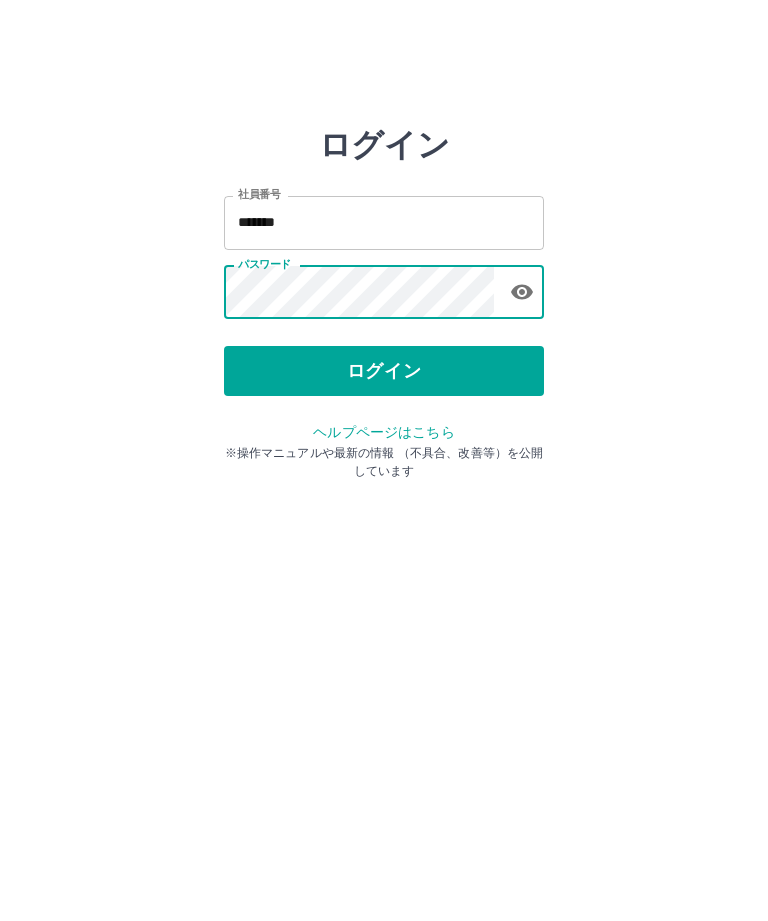 click on "ログイン" at bounding box center (384, 371) 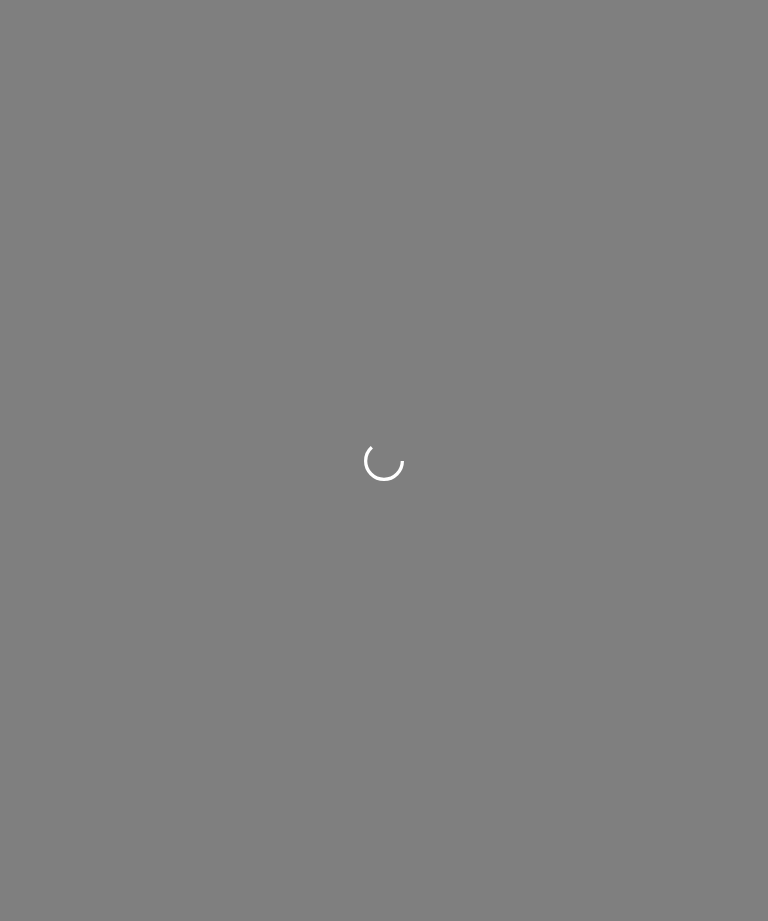 scroll, scrollTop: 0, scrollLeft: 0, axis: both 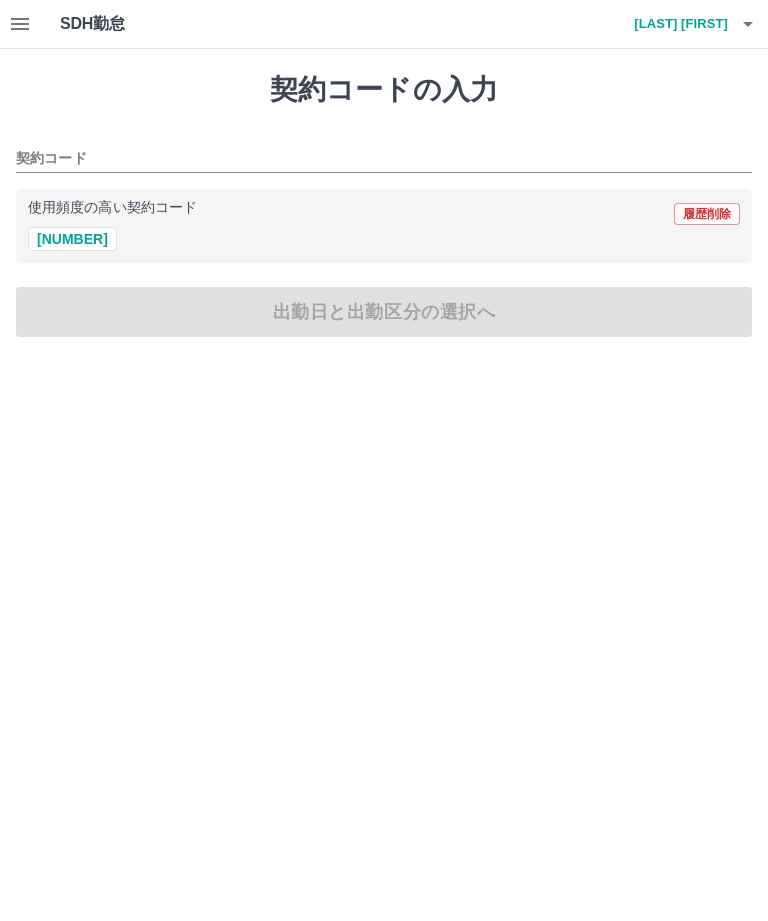 click on "[PHONE]" at bounding box center [72, 239] 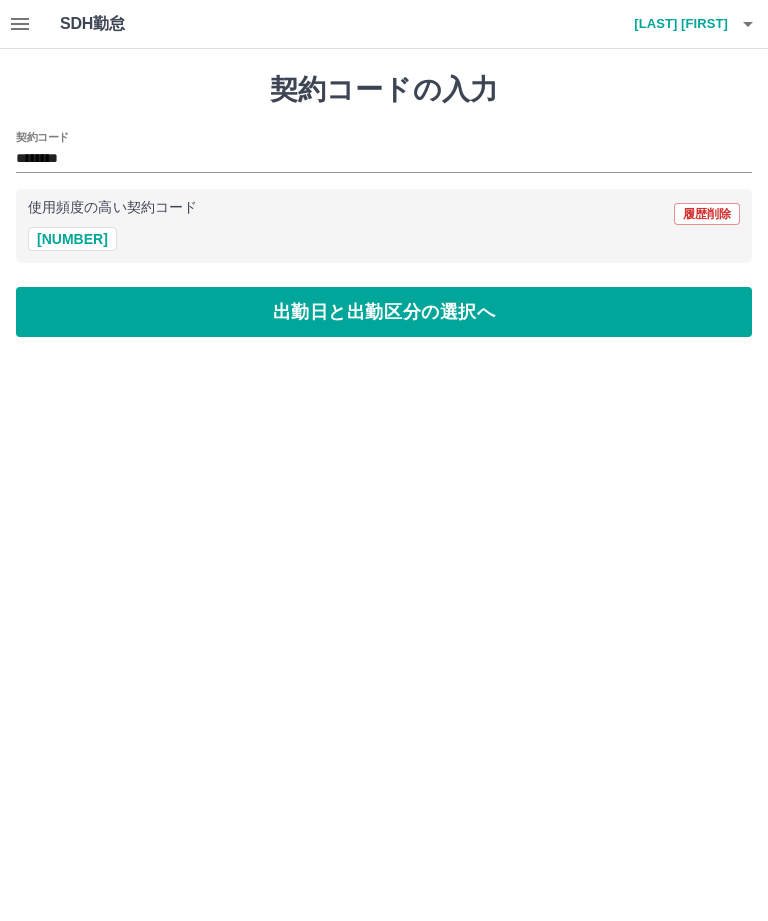 click on "出勤日と出勤区分の選択へ" at bounding box center [384, 312] 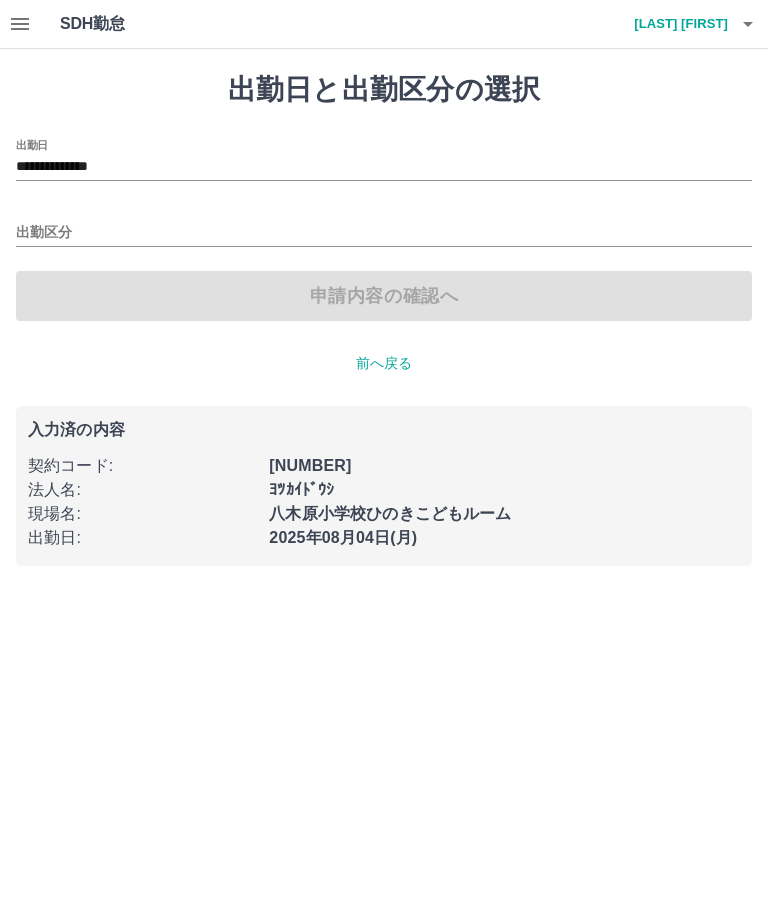 click on "出勤区分" at bounding box center [384, 233] 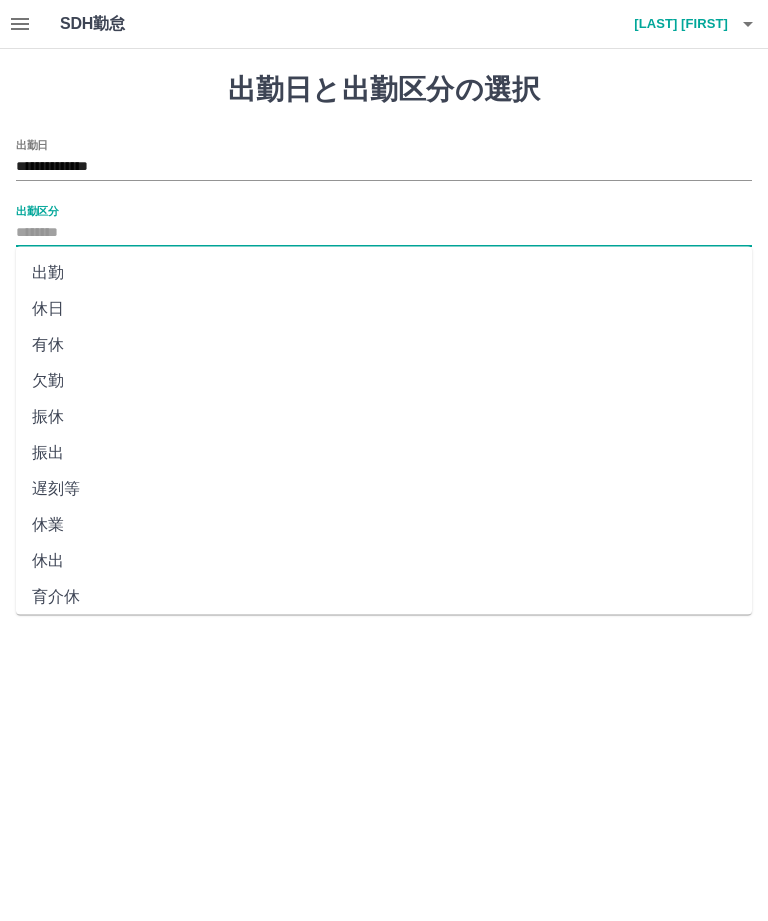 click on "出勤" at bounding box center [384, 273] 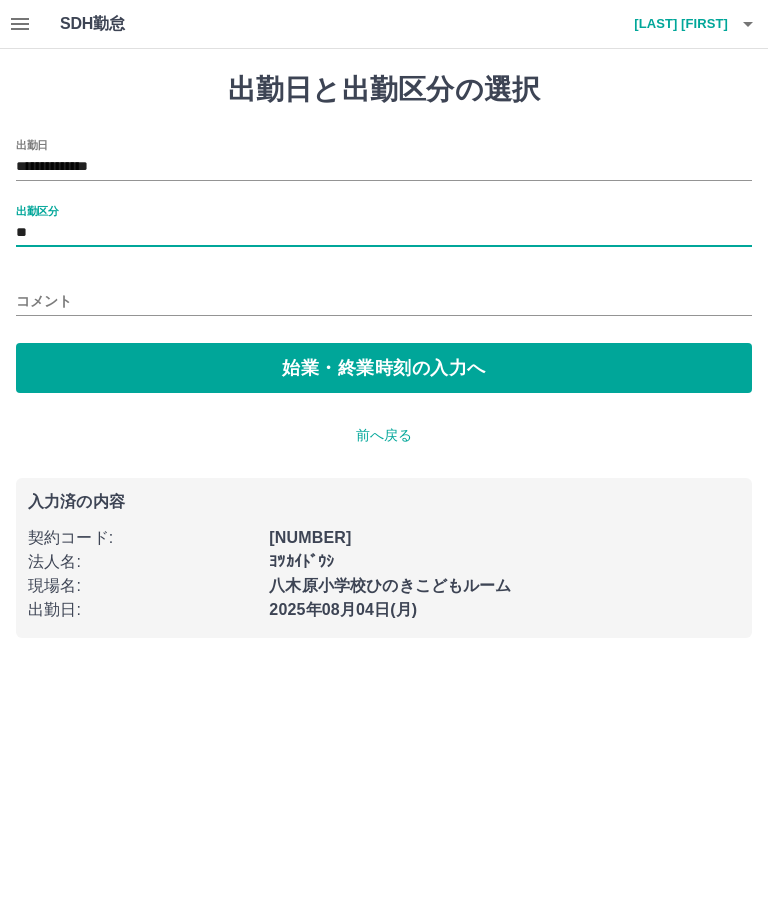 click on "始業・終業時刻の入力へ" at bounding box center (384, 368) 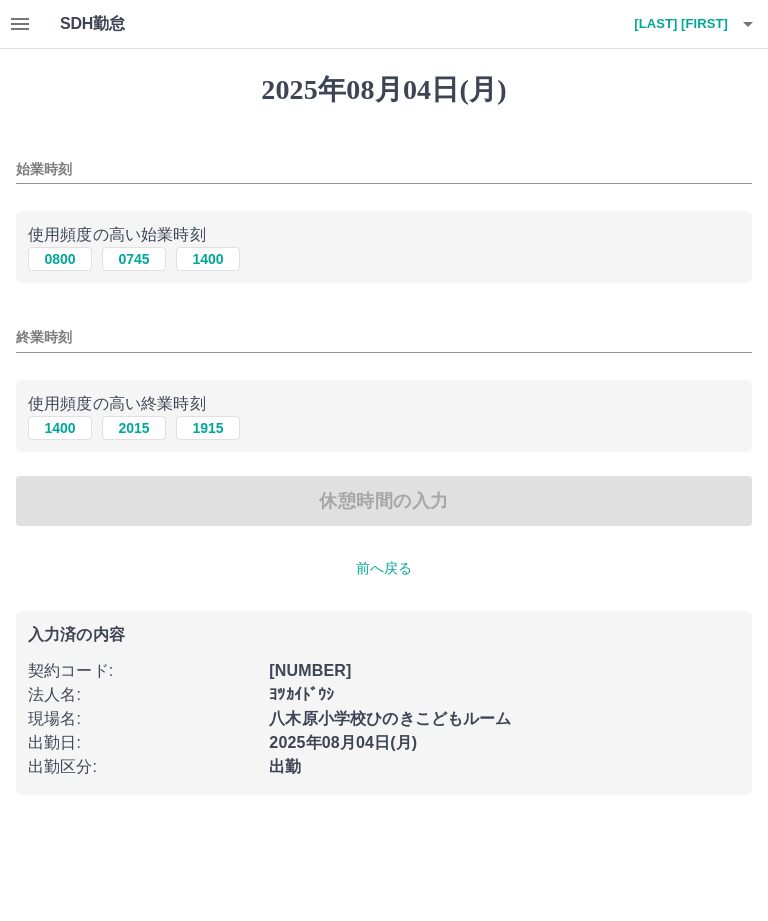 click on "始業時刻" at bounding box center [384, 163] 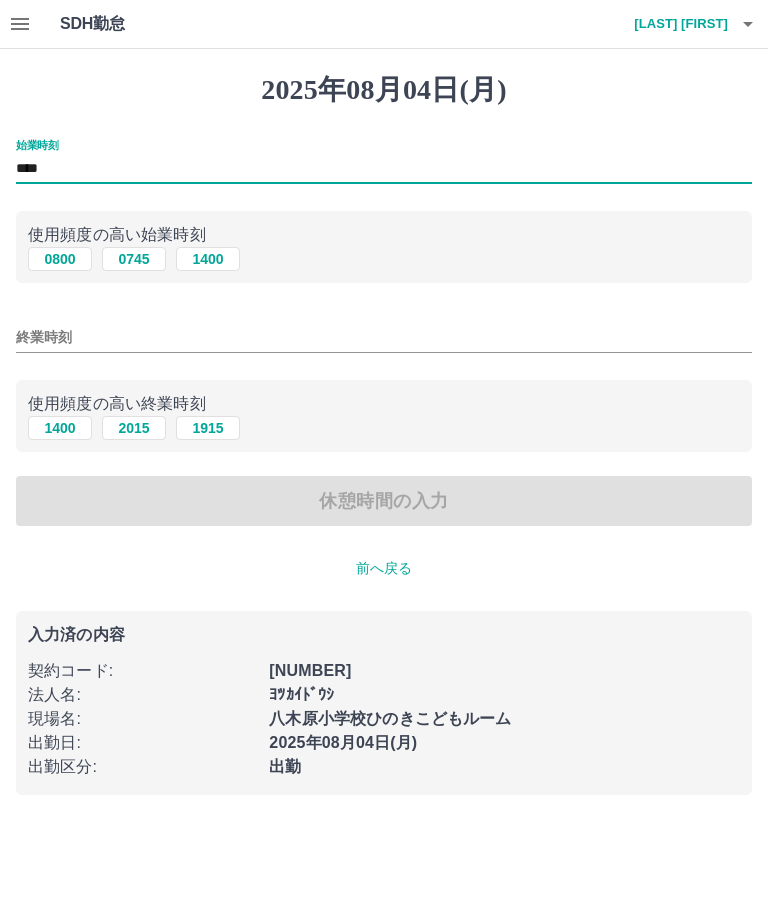 type on "****" 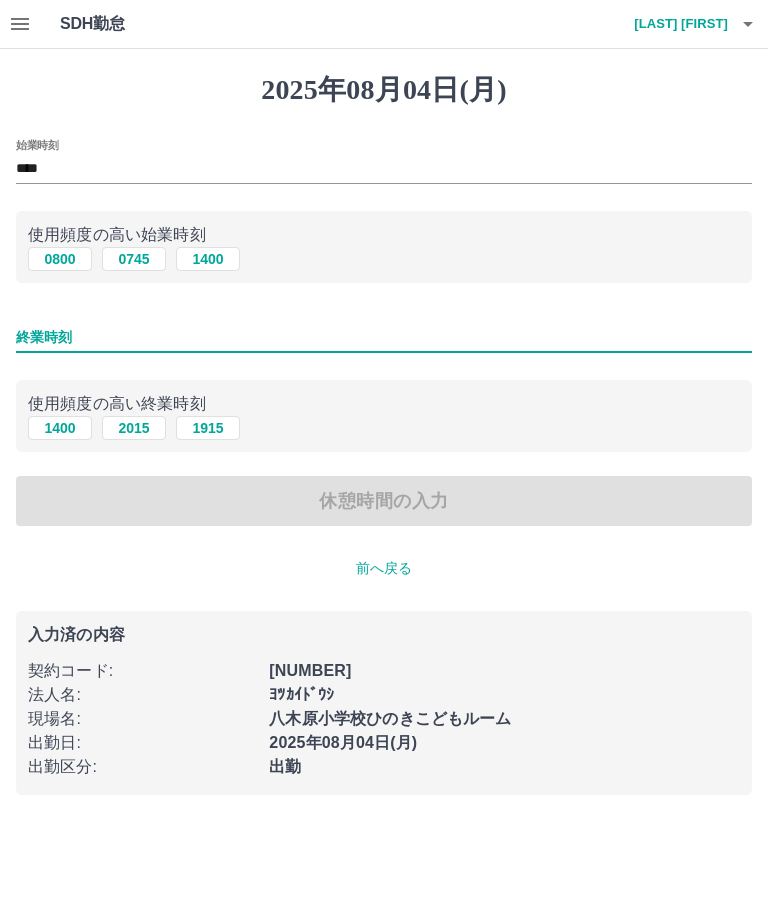 click on "終業時刻" at bounding box center [384, 337] 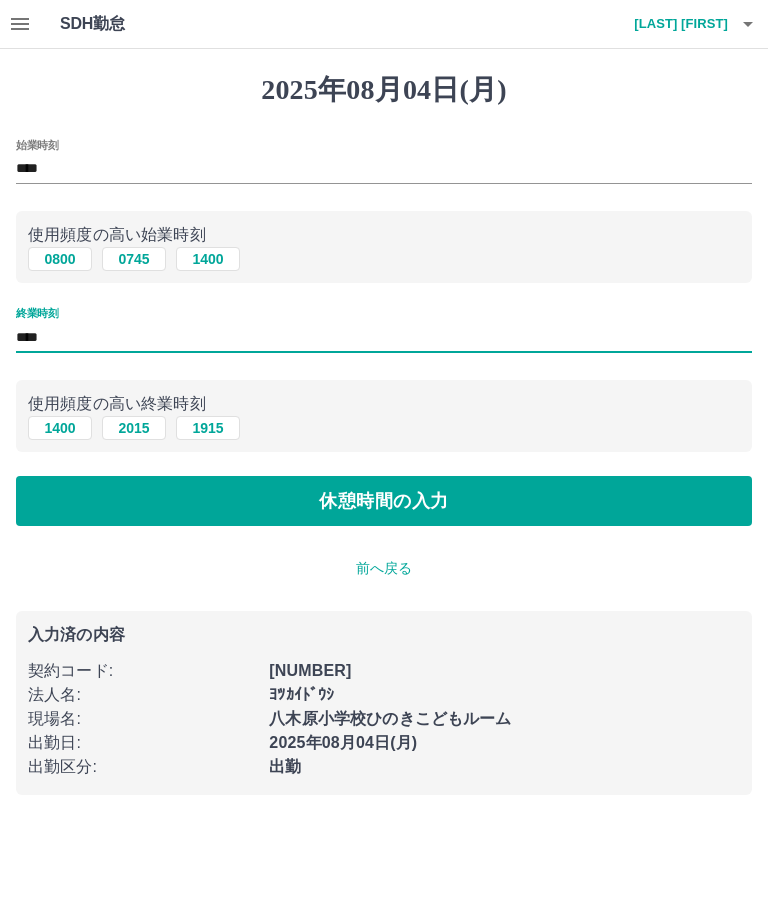 type on "****" 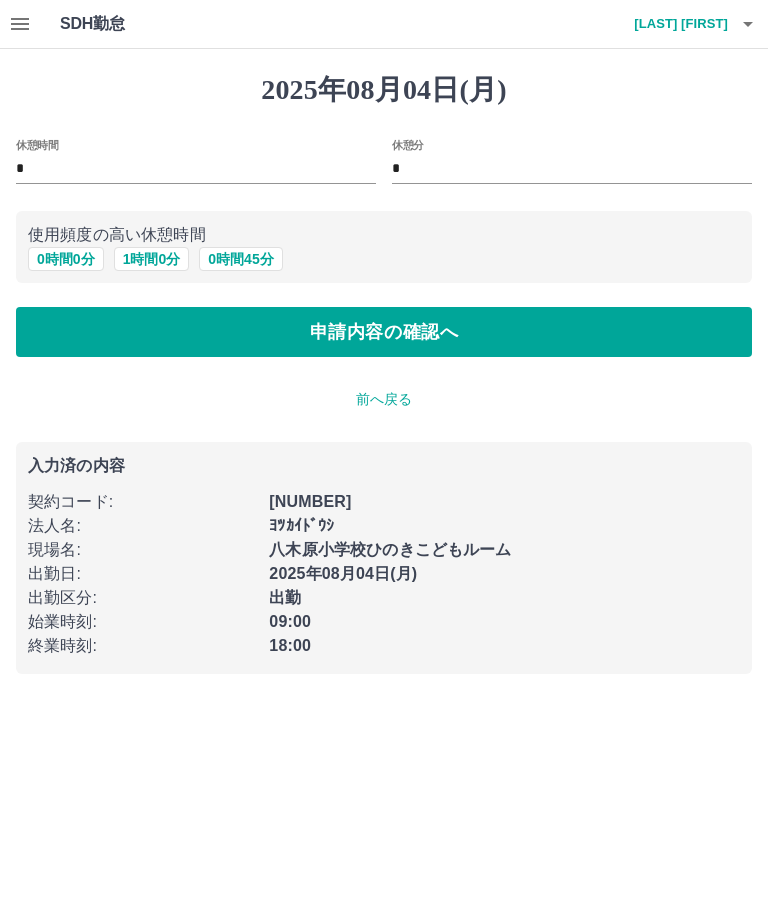 click on "1 時間 0 分" at bounding box center [152, 259] 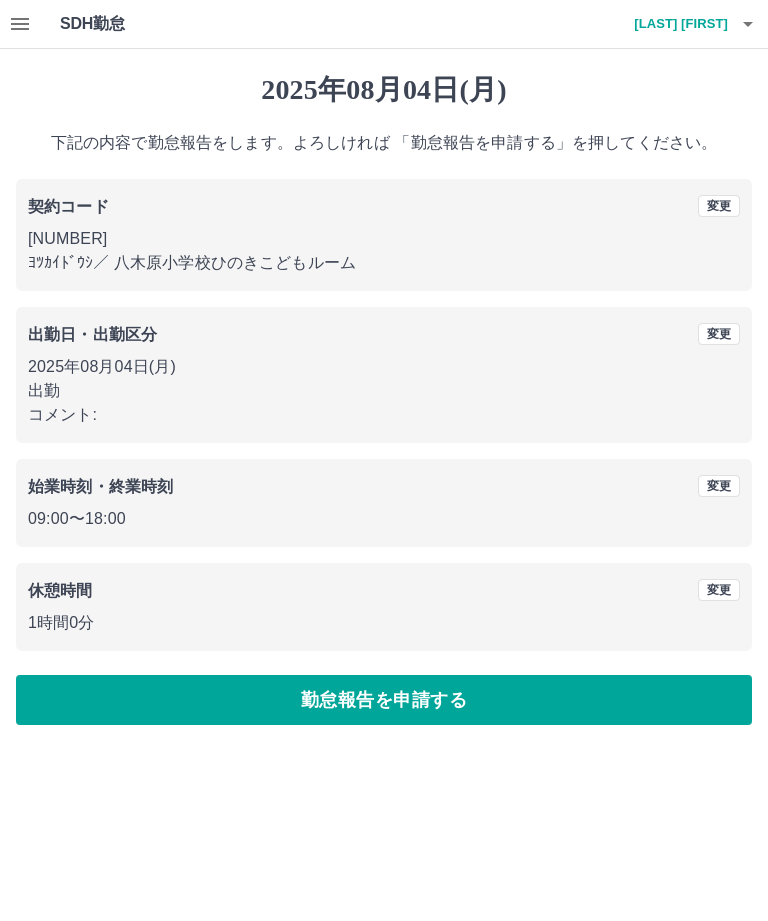 click on "勤怠報告を申請する" at bounding box center (384, 700) 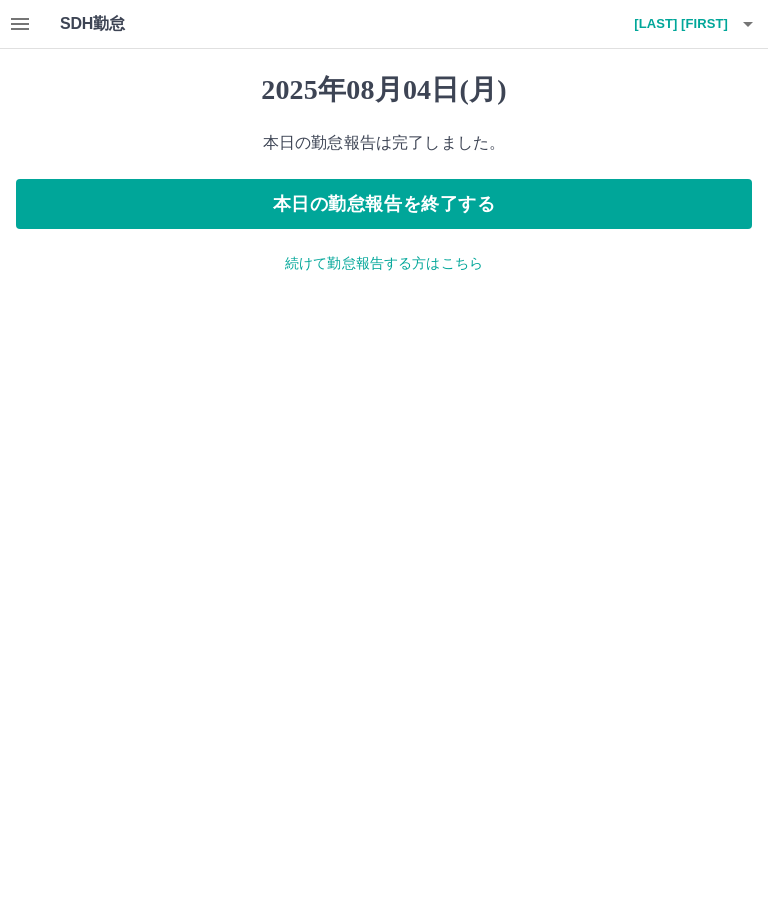 click 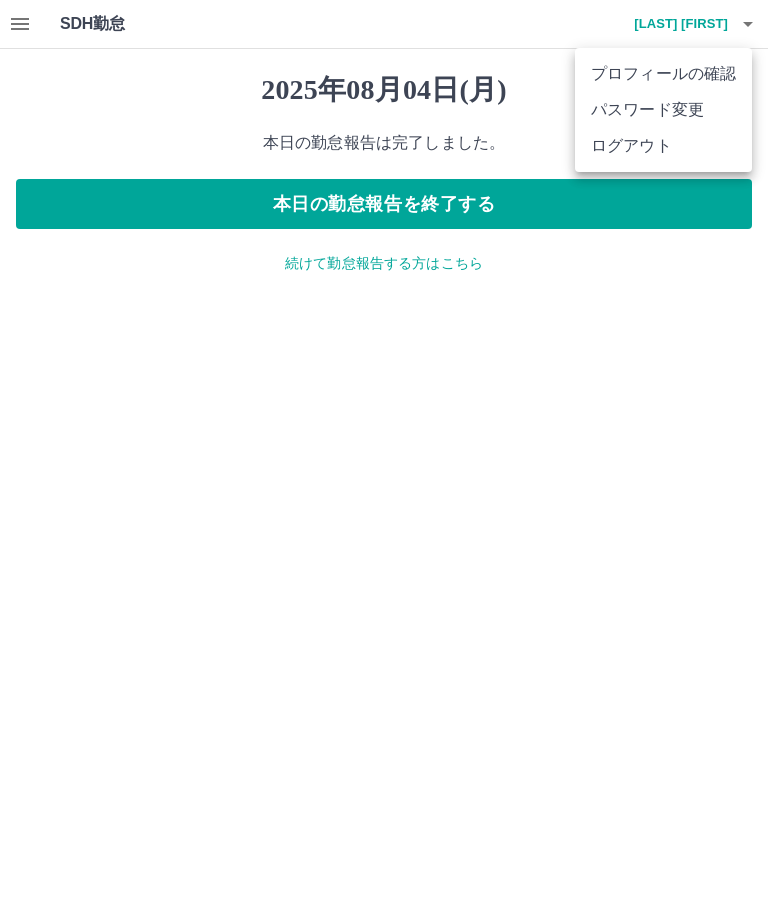 click on "ログアウト" at bounding box center [663, 146] 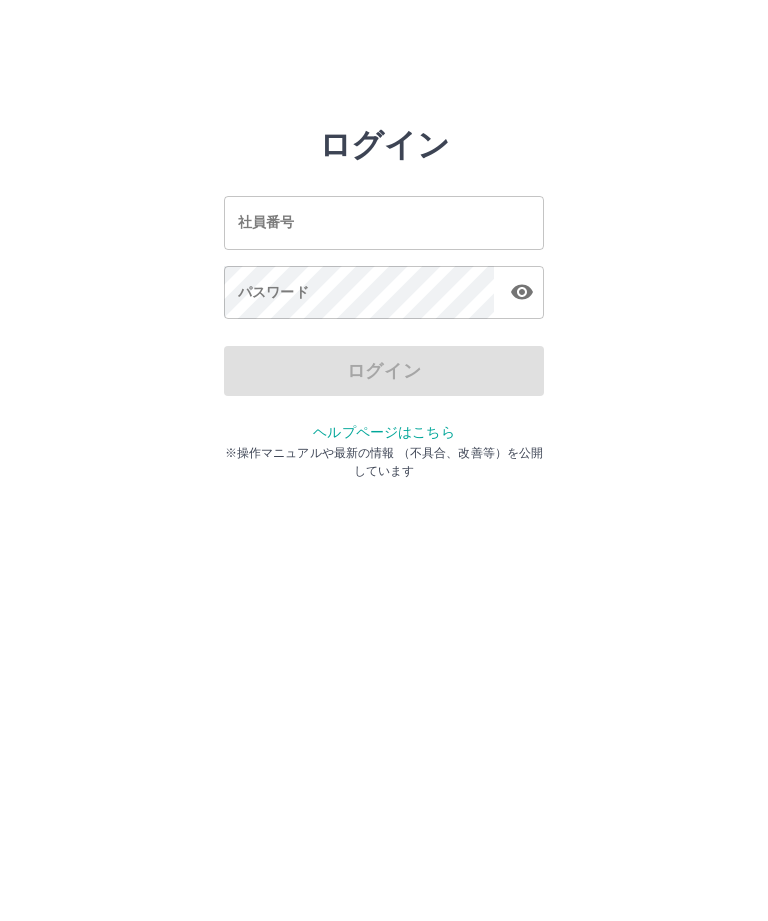 scroll, scrollTop: 0, scrollLeft: 0, axis: both 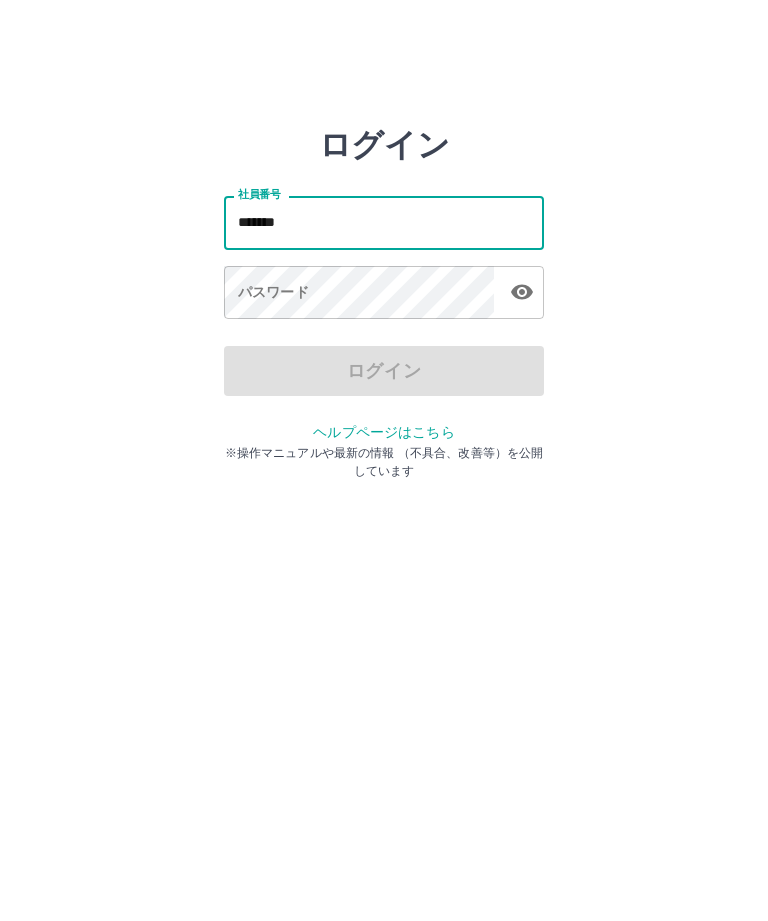 type on "*******" 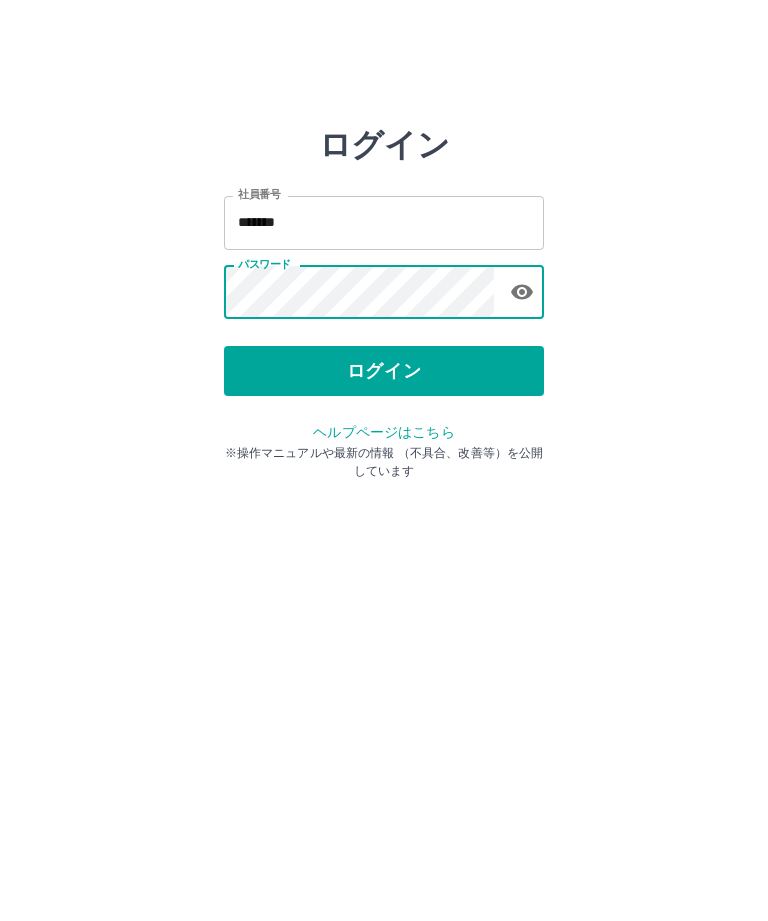 click on "ログイン" at bounding box center [384, 371] 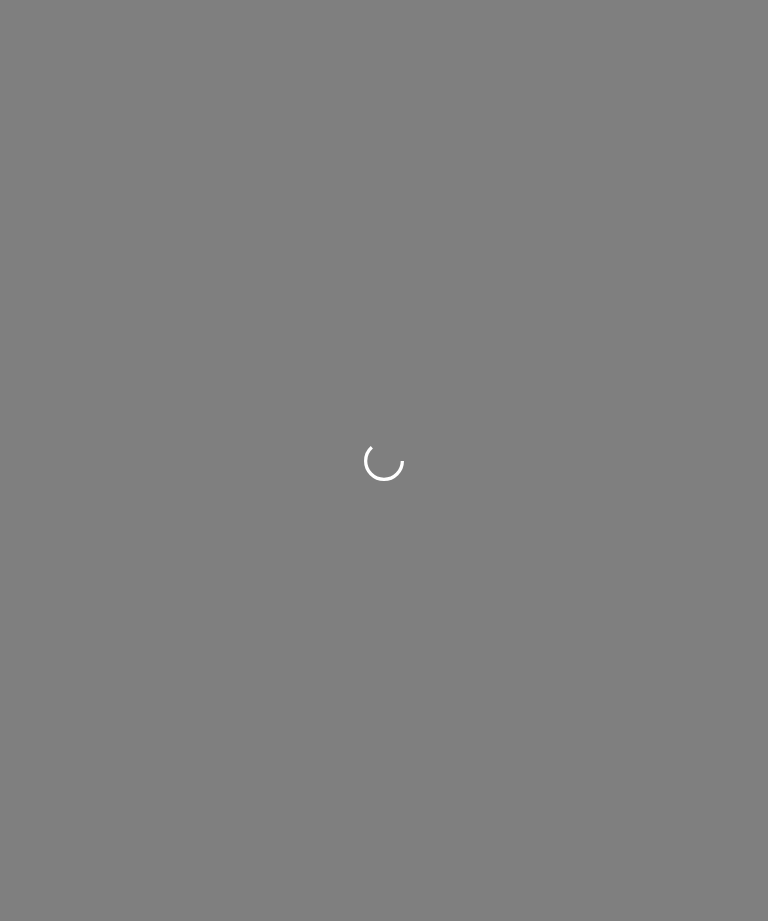 scroll, scrollTop: 0, scrollLeft: 0, axis: both 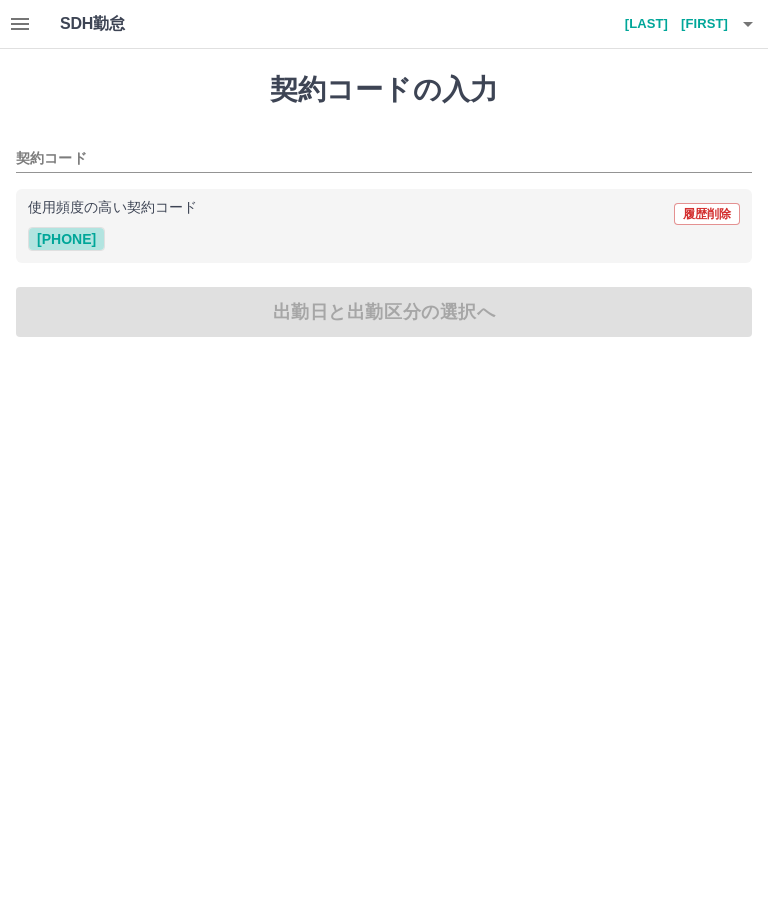 click on "[PHONE]" at bounding box center (66, 239) 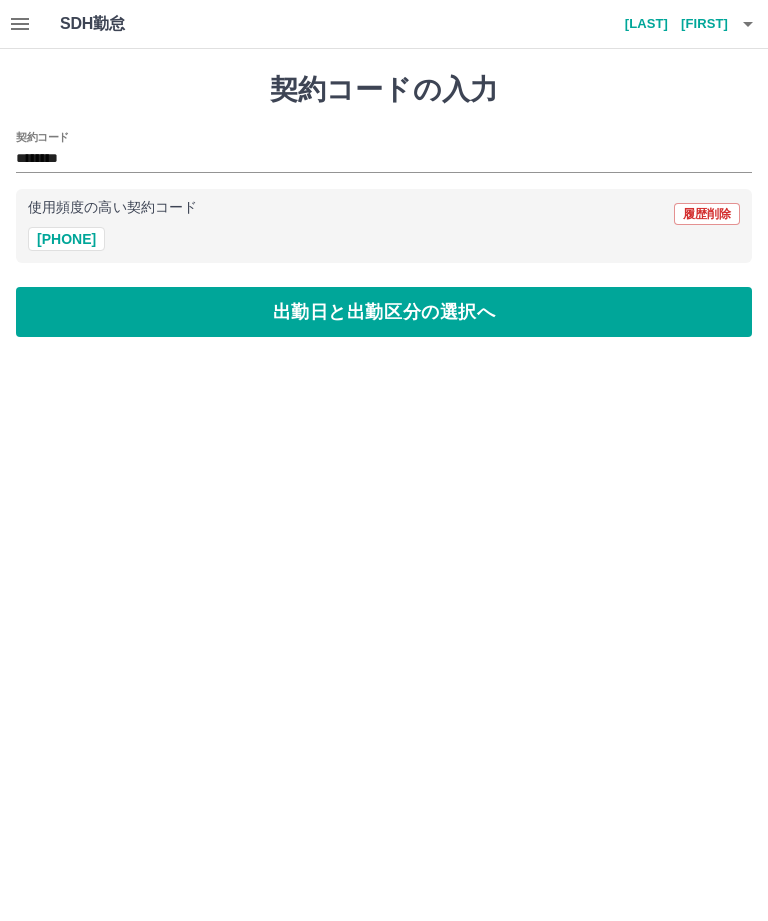 click on "出勤日と出勤区分の選択へ" at bounding box center [384, 312] 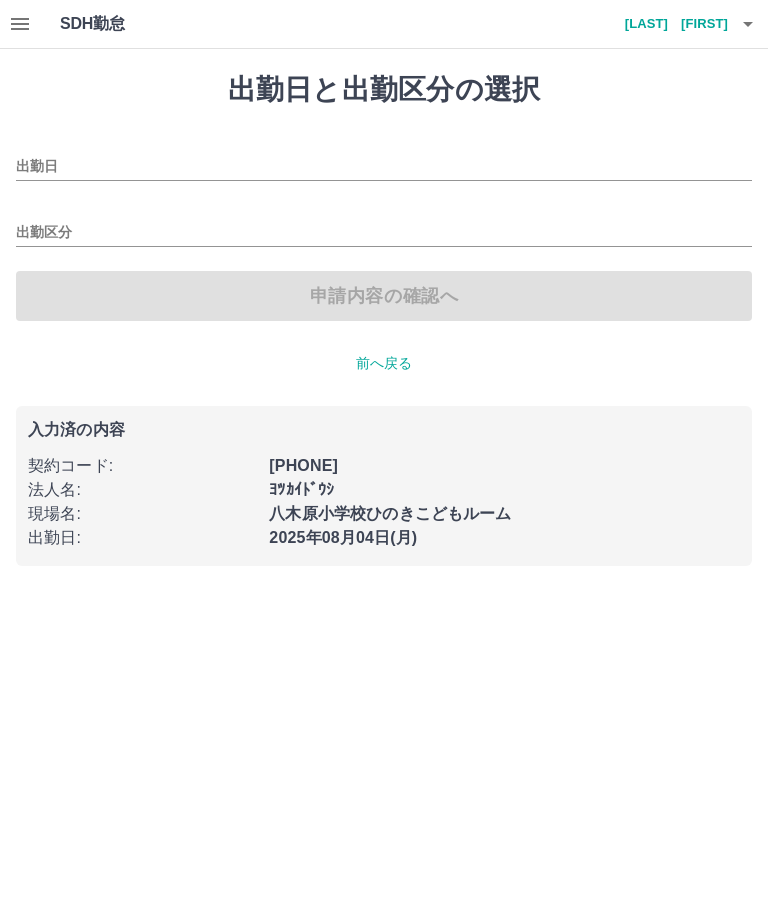 type on "**********" 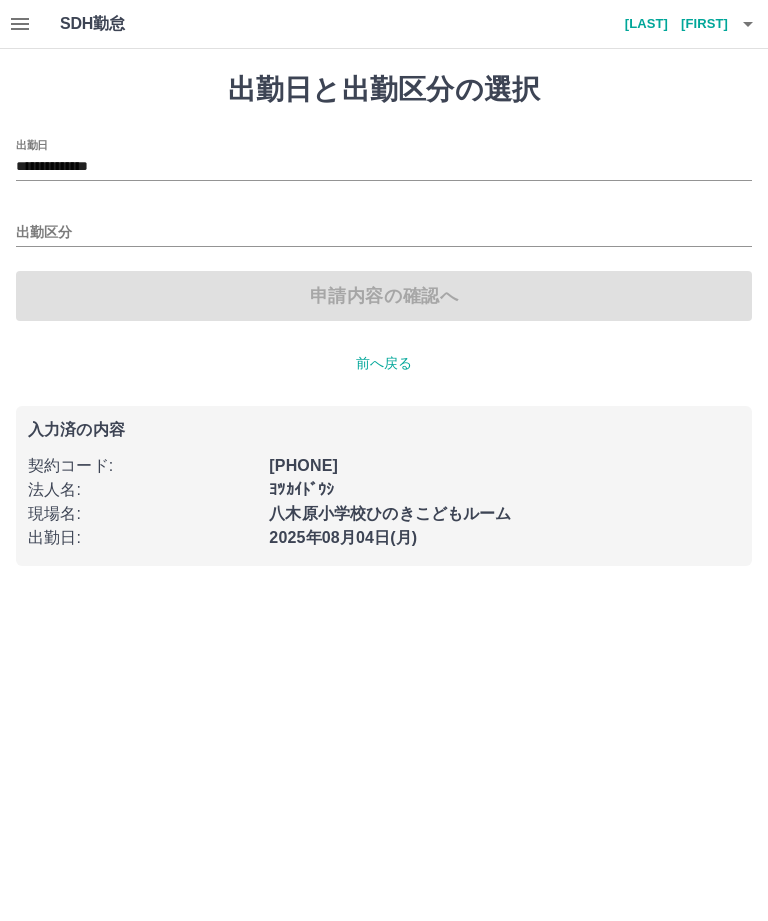 click on "出勤区分" at bounding box center (384, 226) 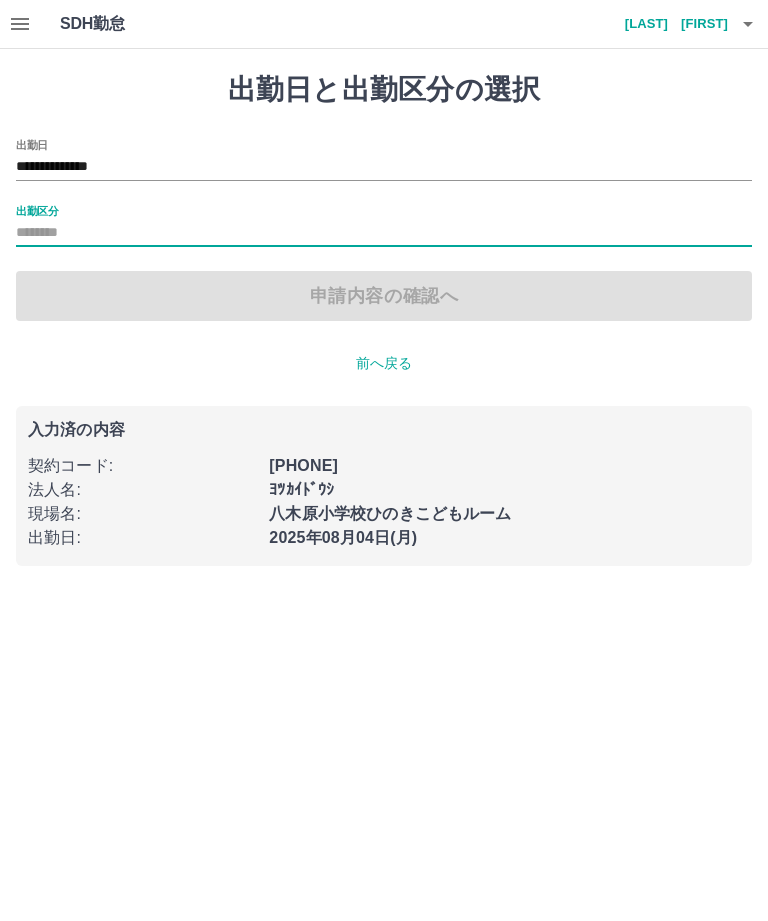 click on "出勤区分" at bounding box center [37, 210] 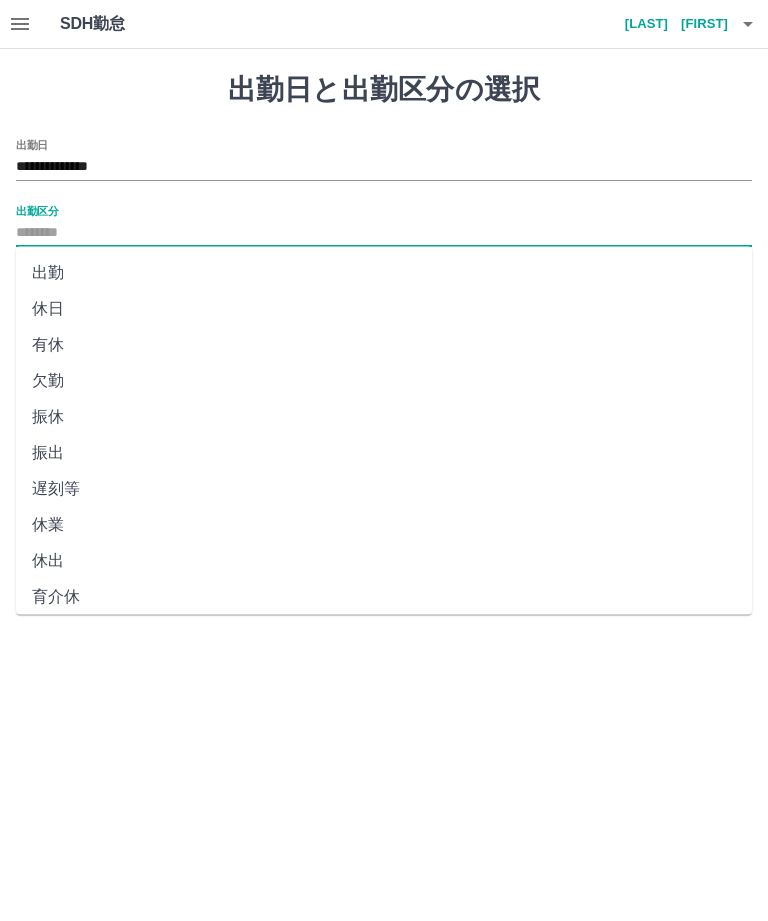 click on "出勤" at bounding box center (384, 273) 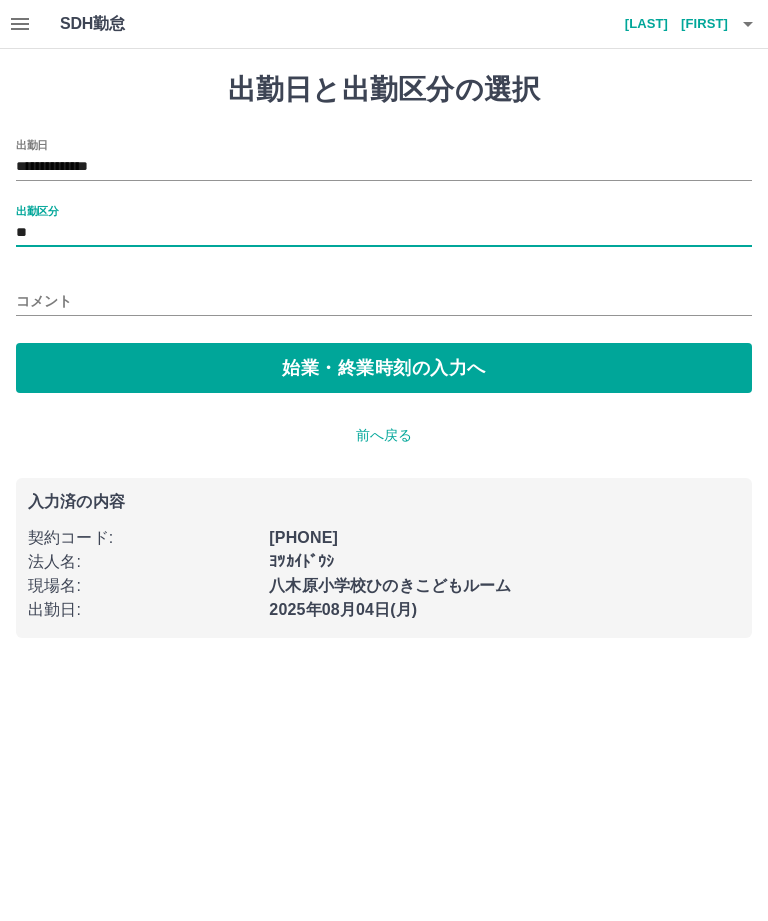 click on "始業・終業時刻の入力へ" at bounding box center (384, 368) 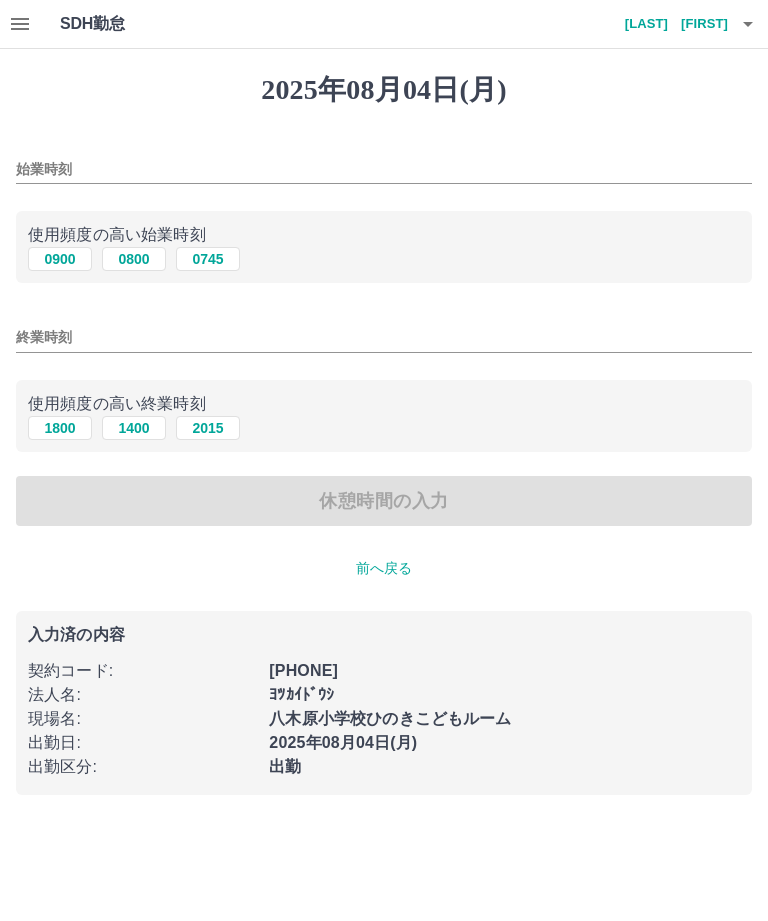 click on "始業時刻" at bounding box center [384, 169] 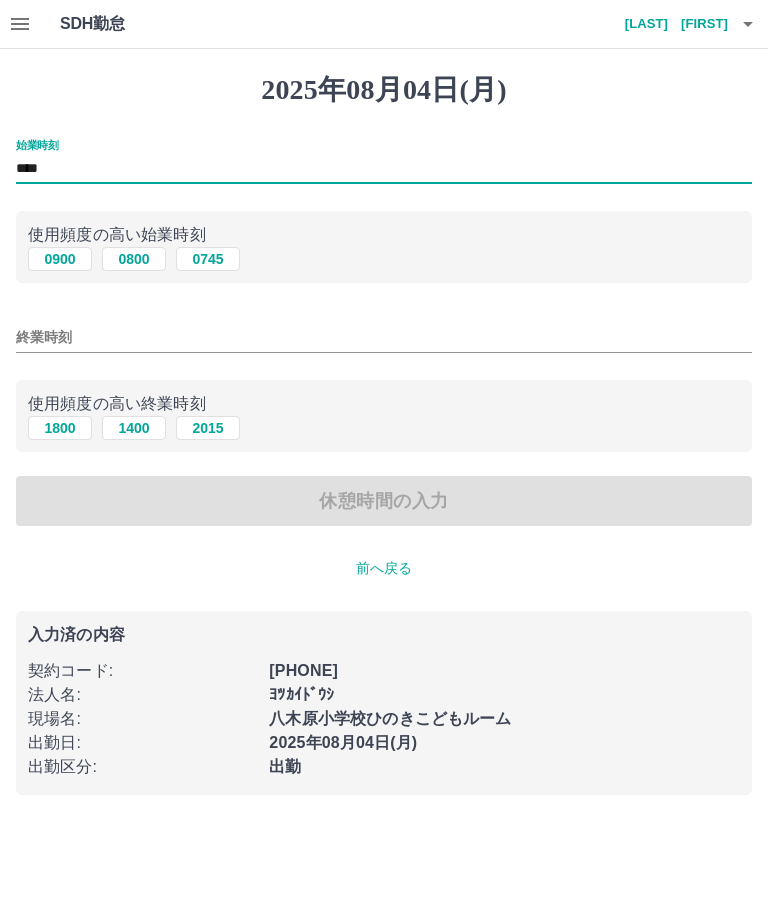 type on "****" 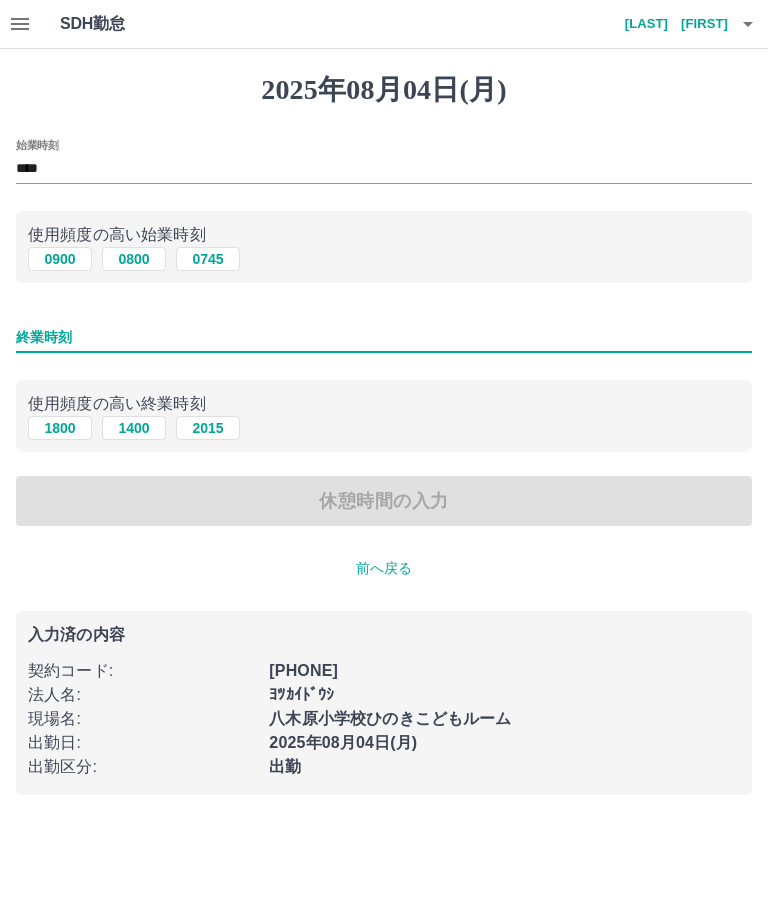 click on "1800" at bounding box center (60, 428) 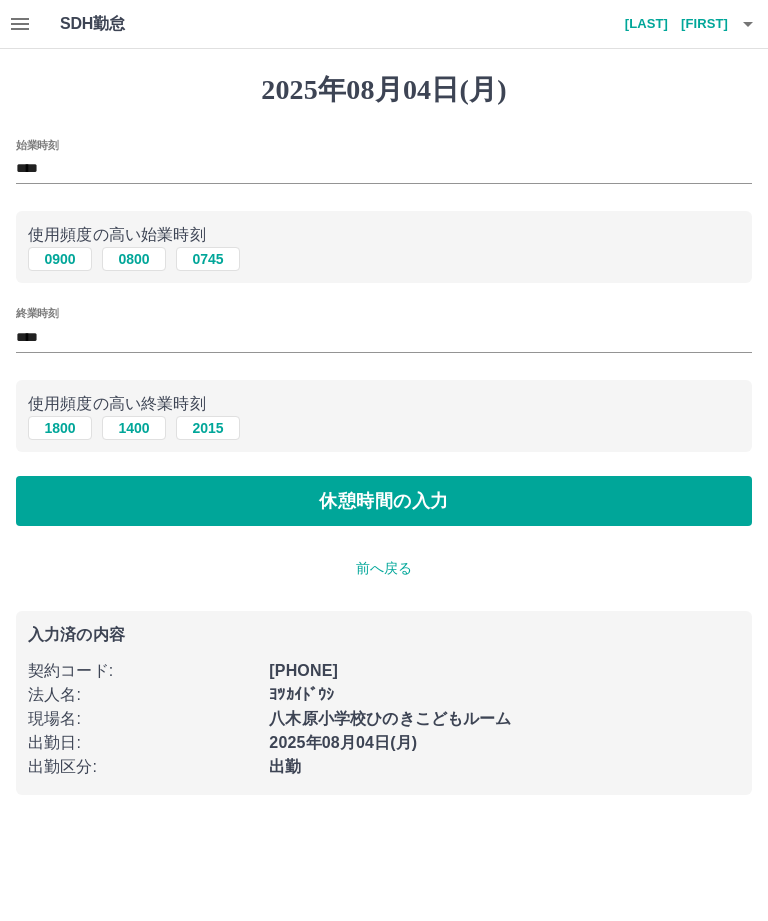 click on "休憩時間の入力" at bounding box center [384, 501] 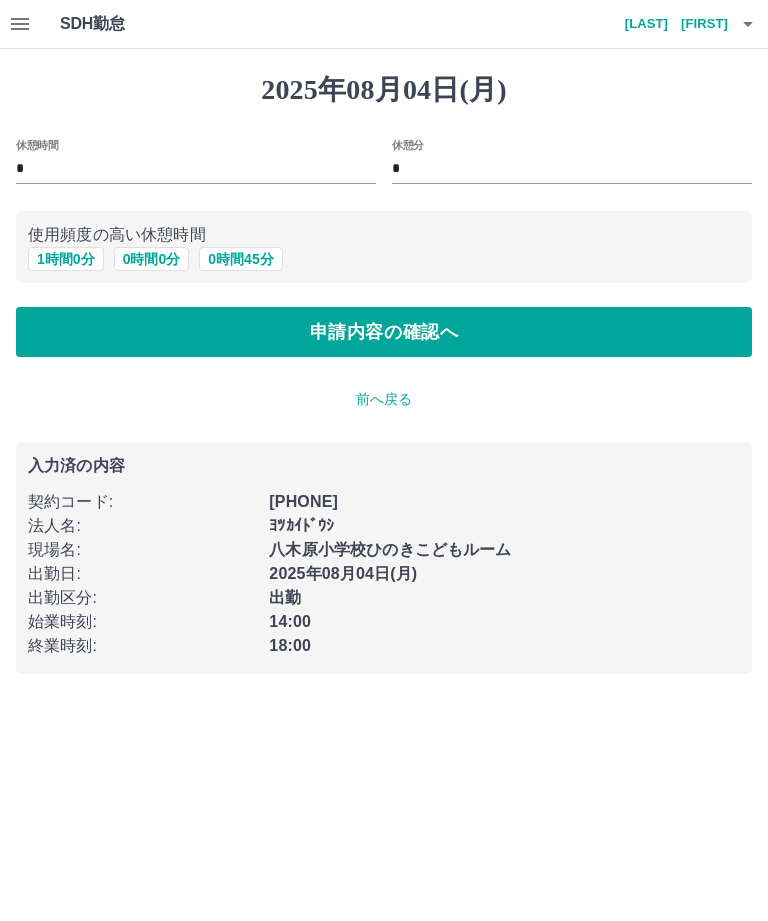 click on "0 時間 0 分" at bounding box center (152, 259) 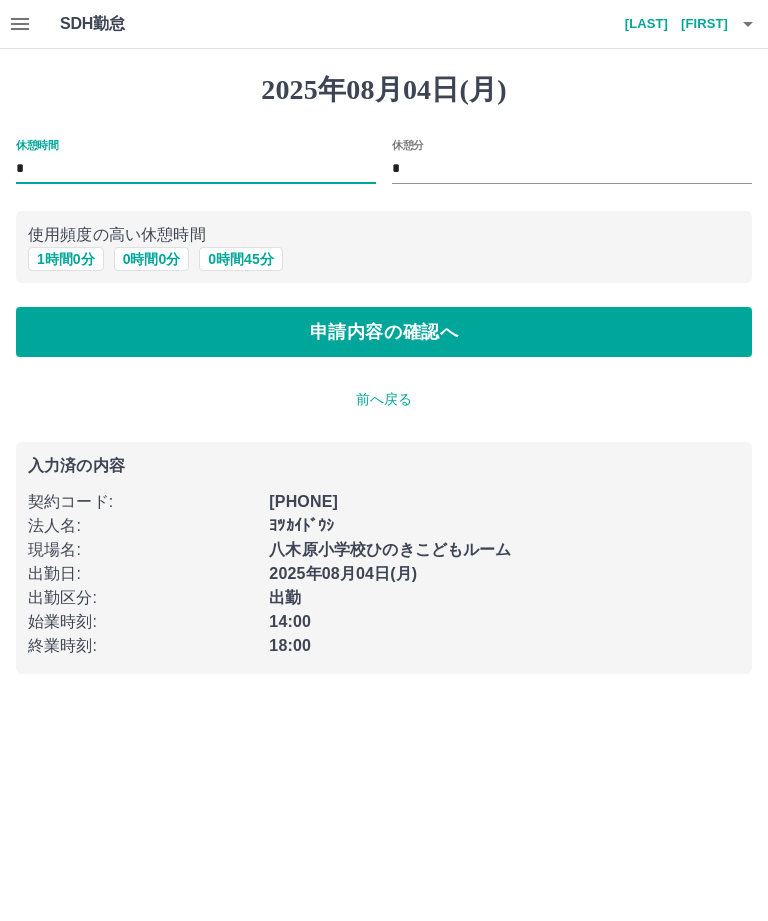 click on "0 時間 0 分" at bounding box center [152, 259] 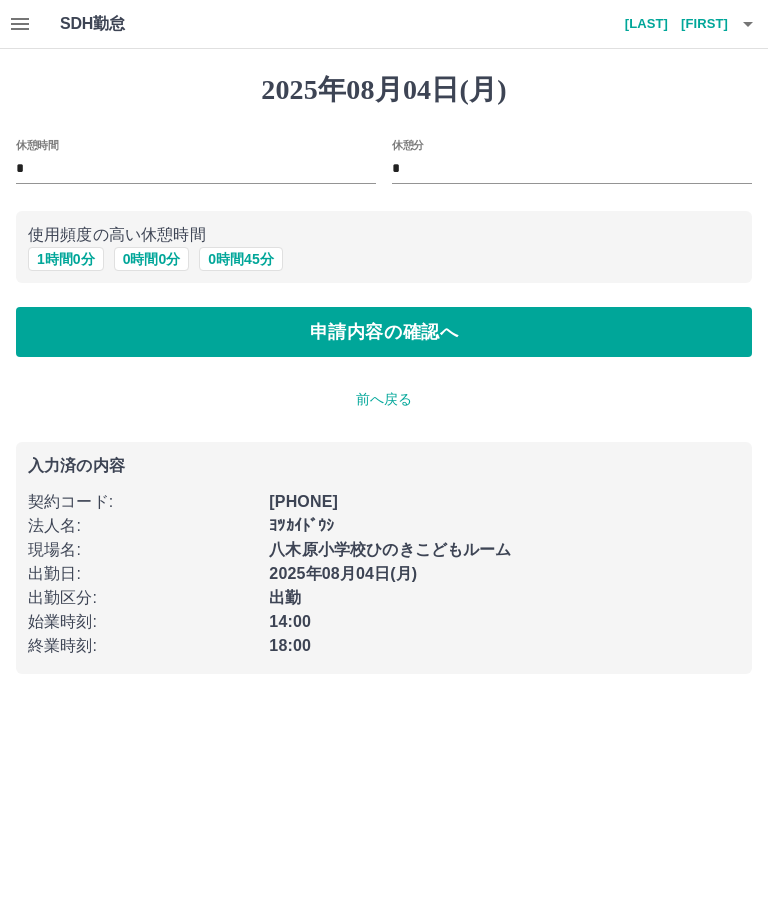 click on "申請内容の確認へ" at bounding box center (384, 332) 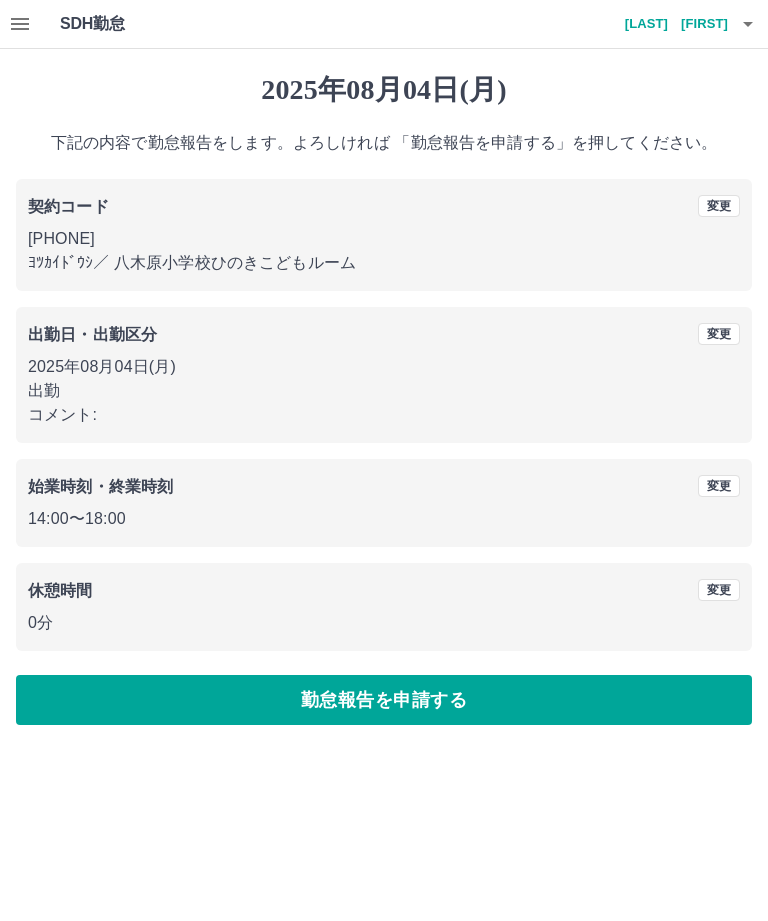click on "勤怠報告を申請する" at bounding box center [384, 700] 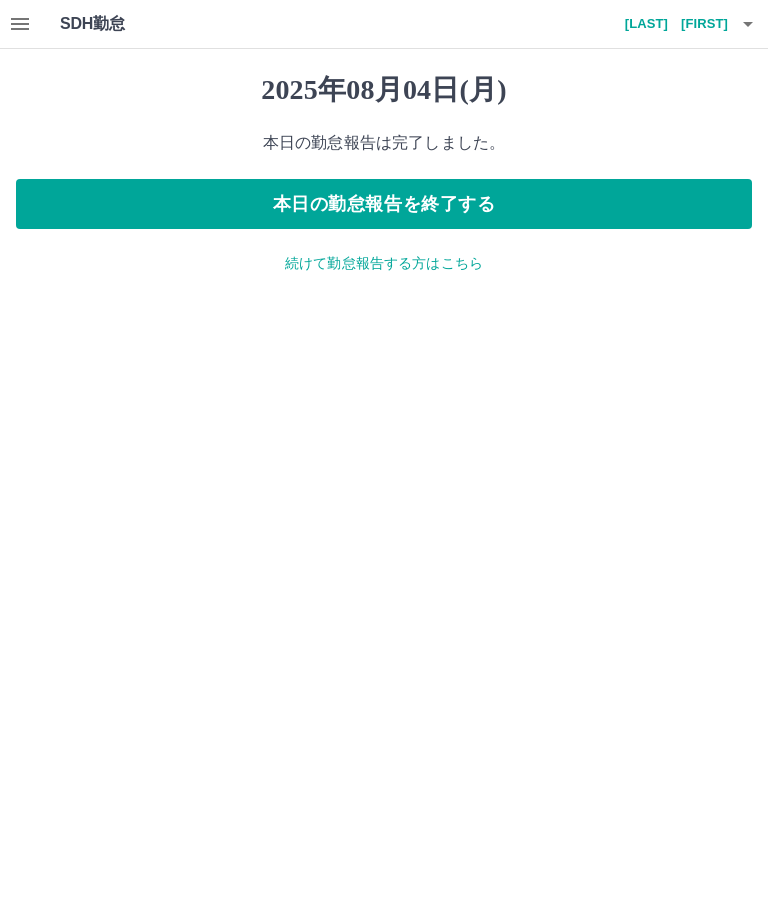 click on "本日の勤怠報告を終了する" at bounding box center [384, 204] 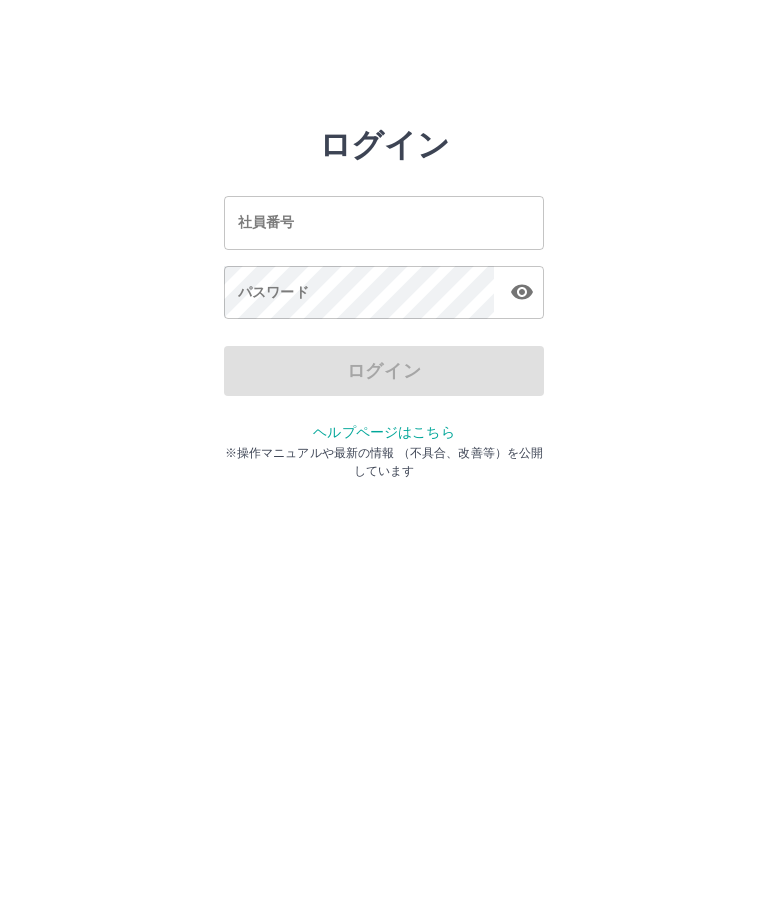 scroll, scrollTop: 0, scrollLeft: 0, axis: both 